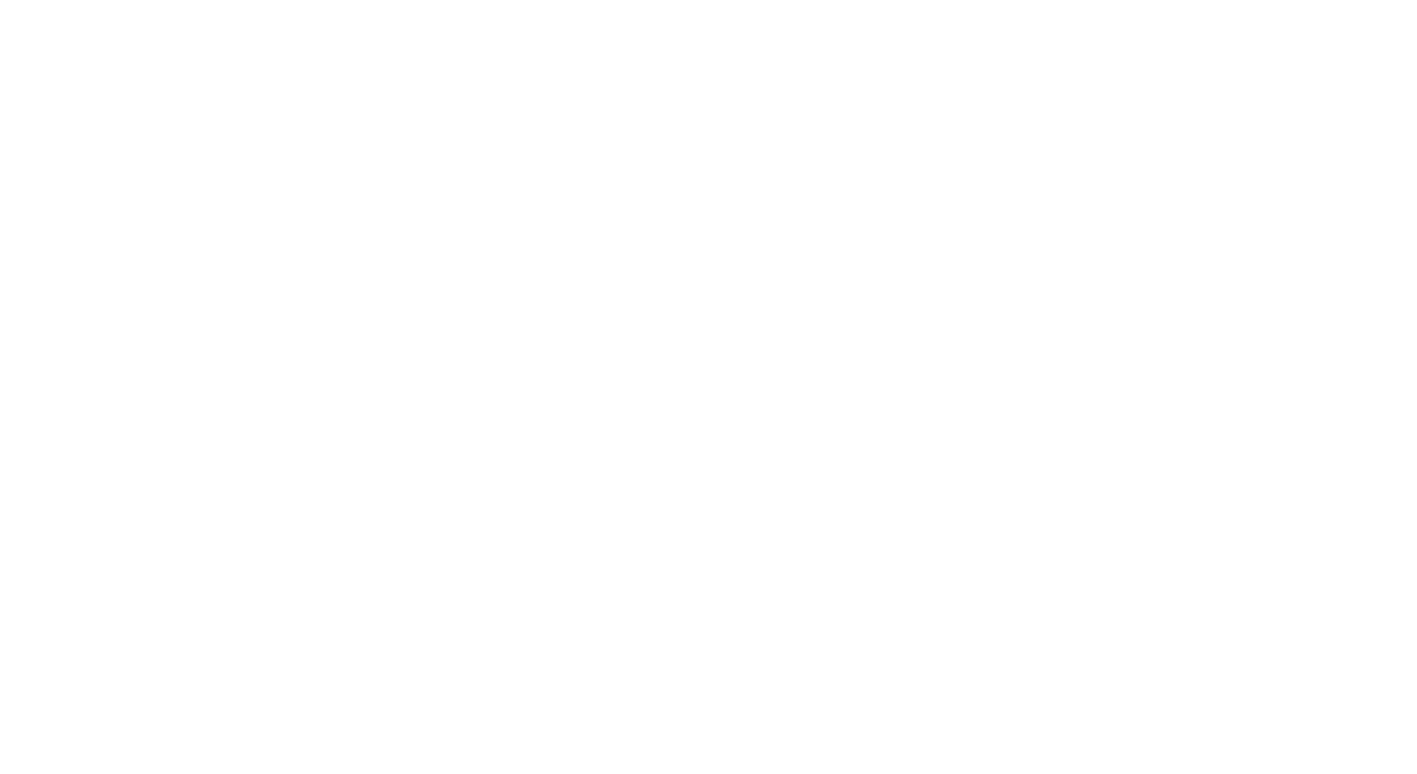 scroll, scrollTop: 0, scrollLeft: 0, axis: both 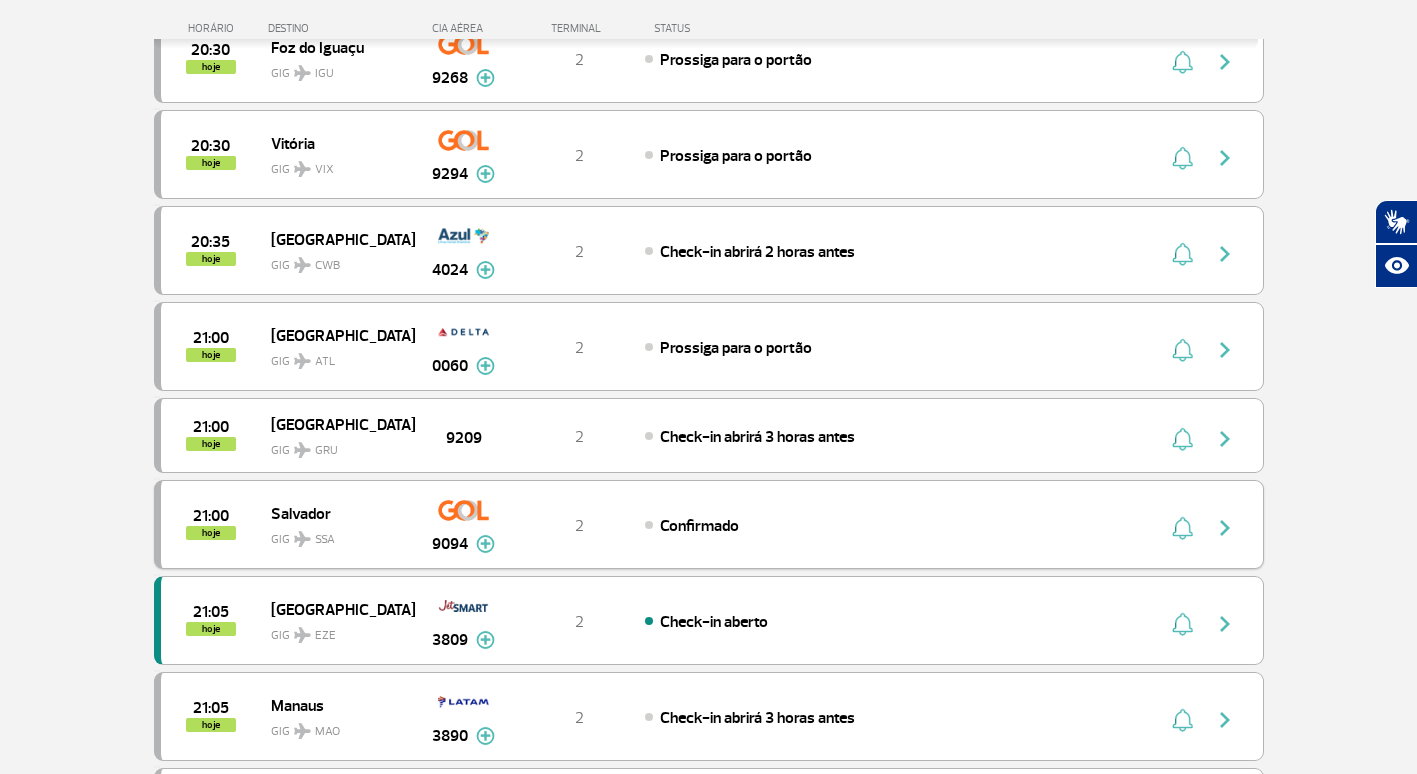 click at bounding box center [1225, 528] 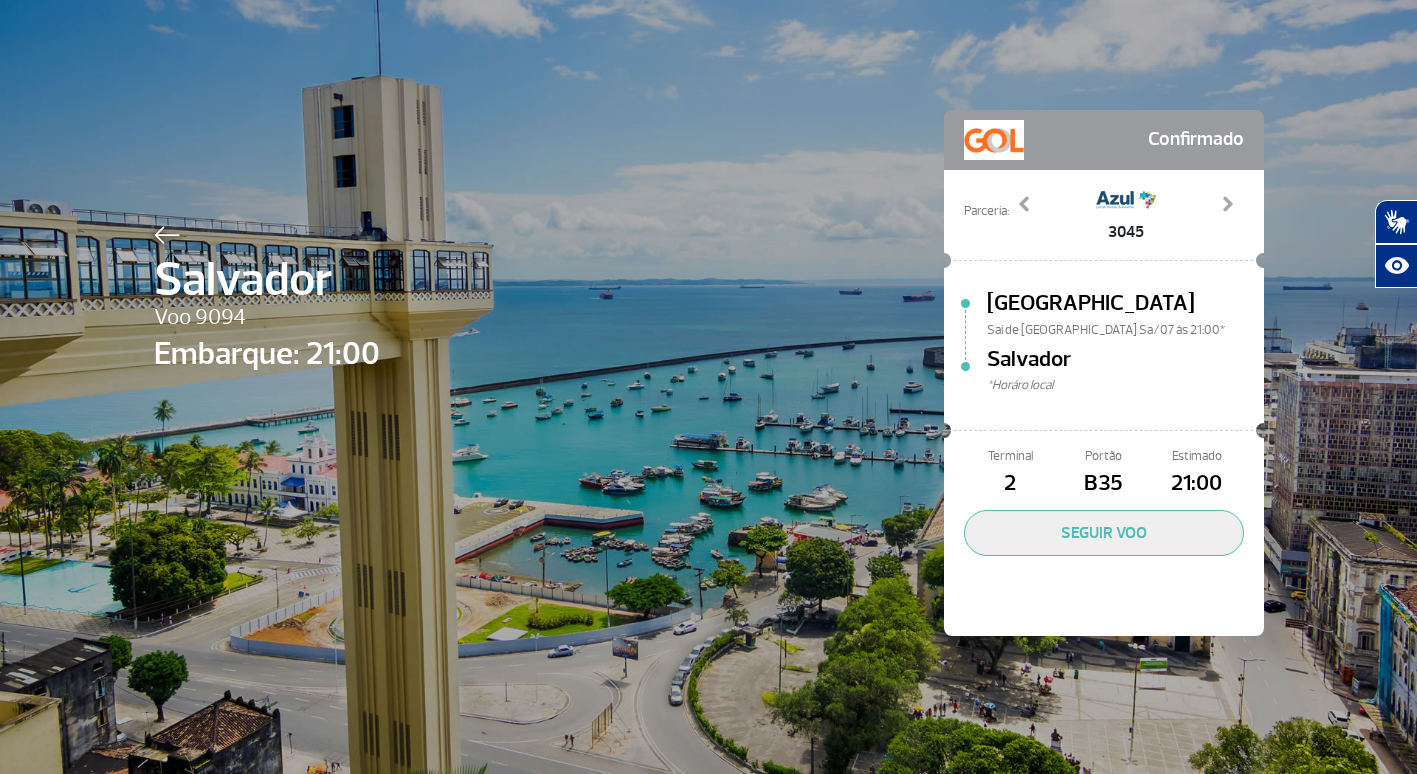 scroll, scrollTop: 0, scrollLeft: 0, axis: both 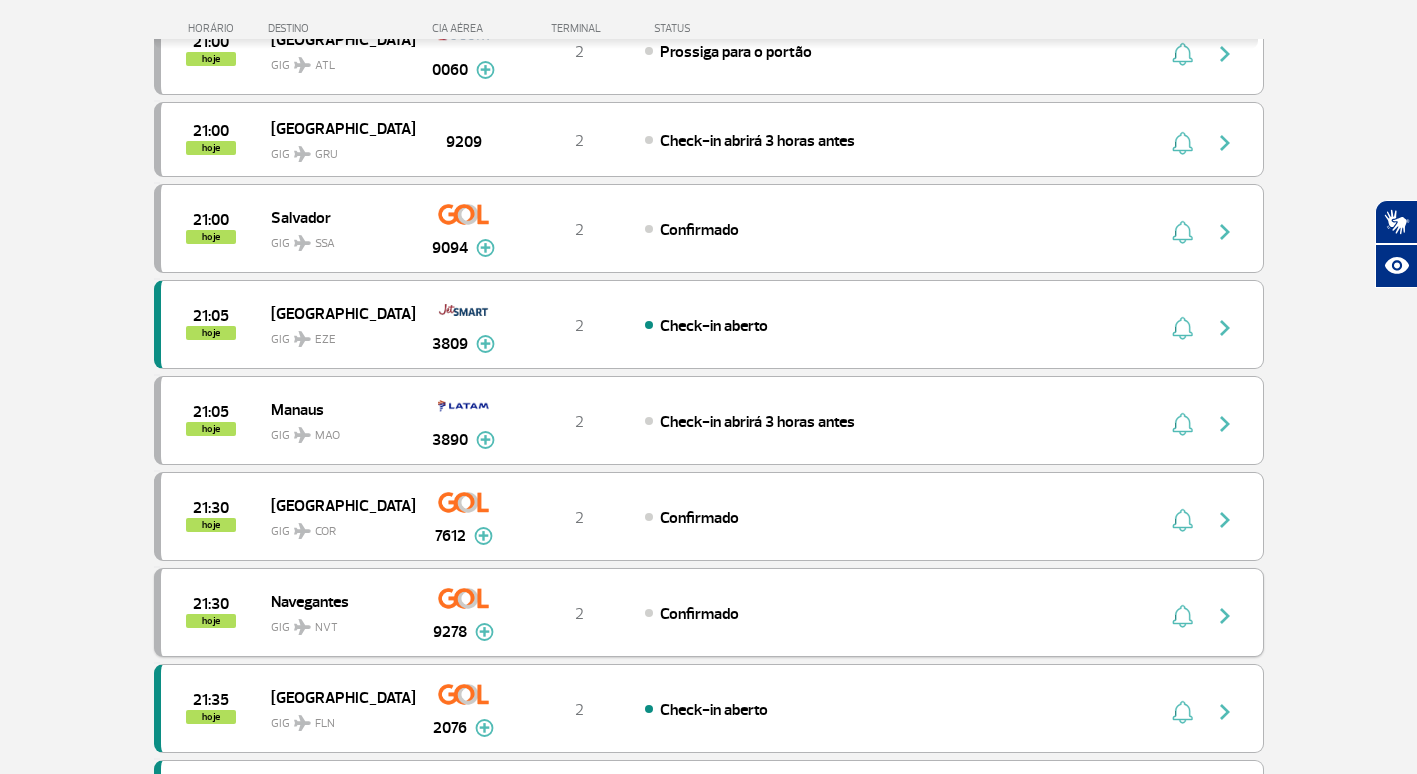 click at bounding box center (1225, 616) 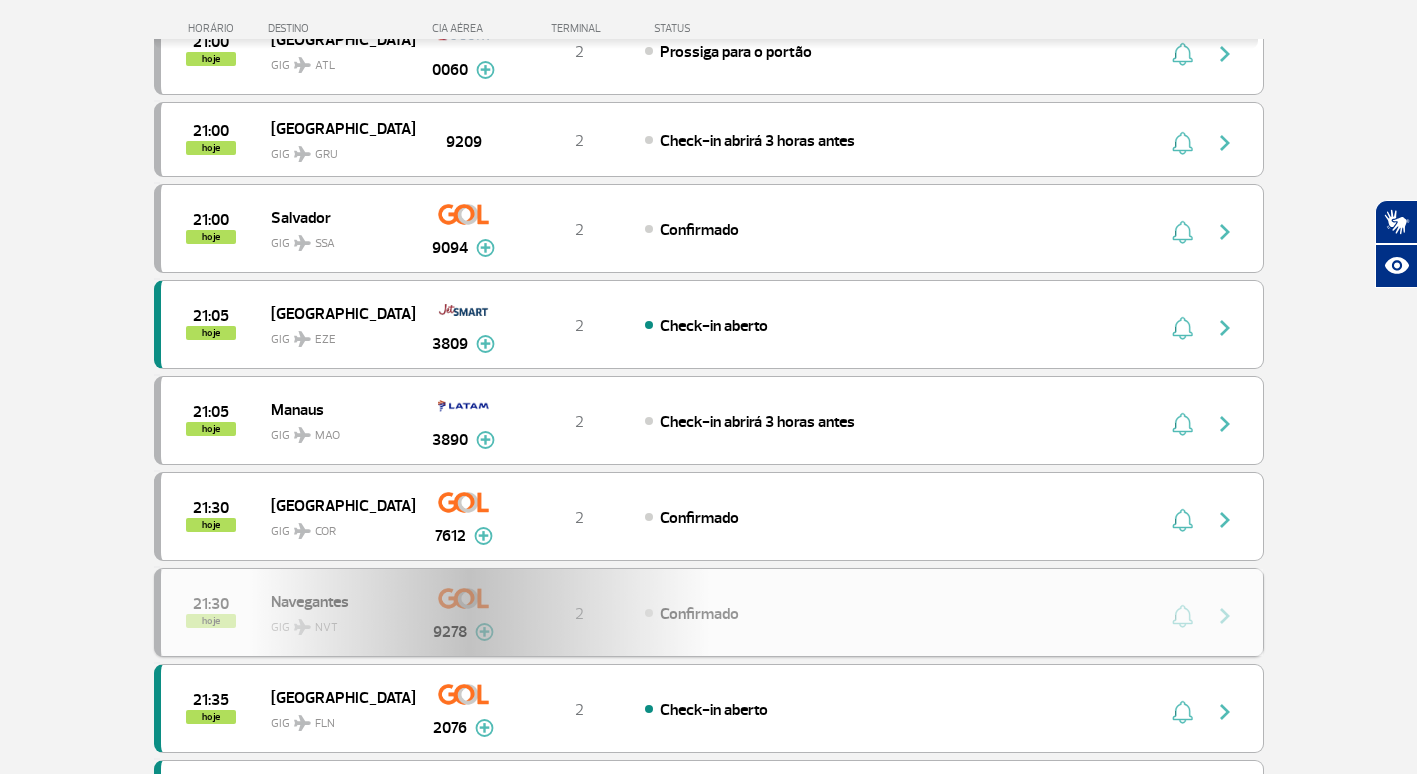 scroll, scrollTop: 0, scrollLeft: 0, axis: both 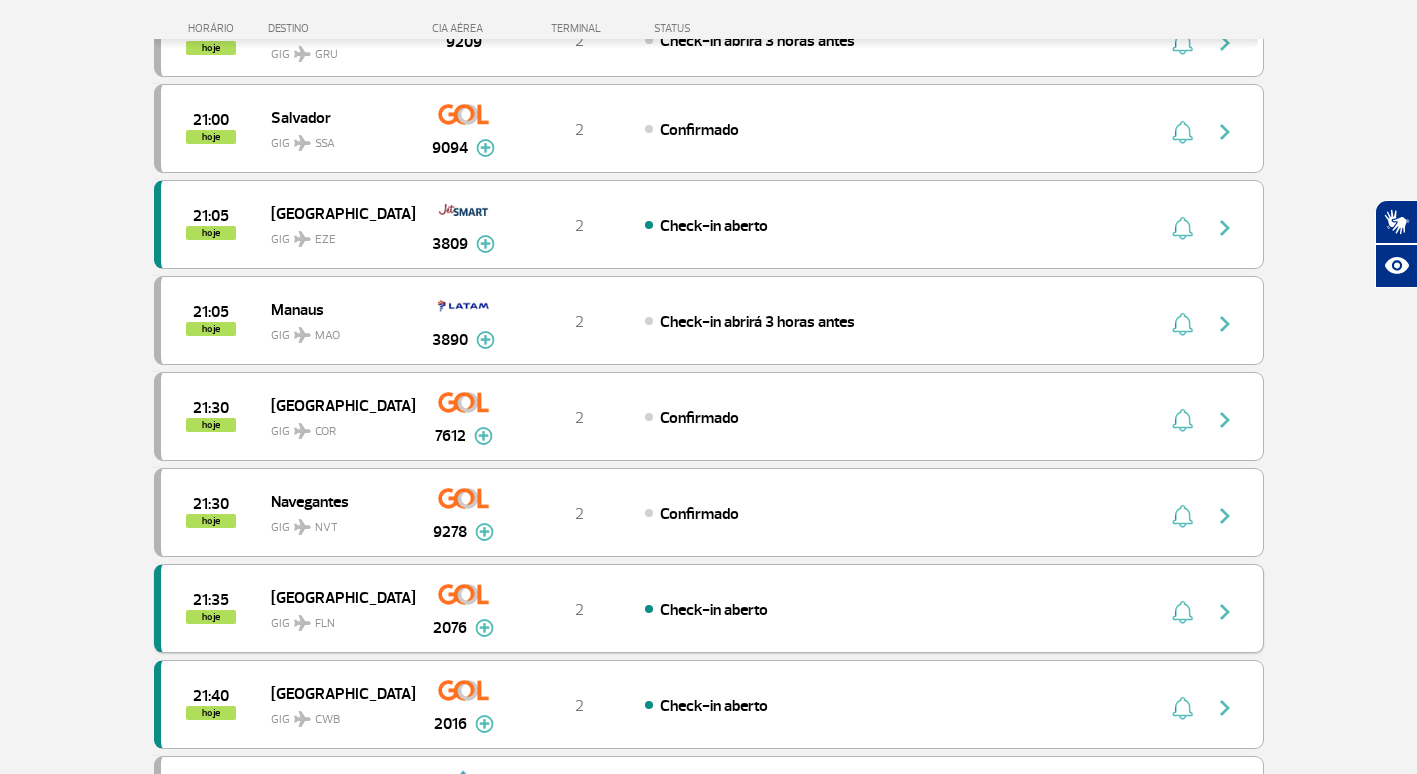 click at bounding box center [1225, 612] 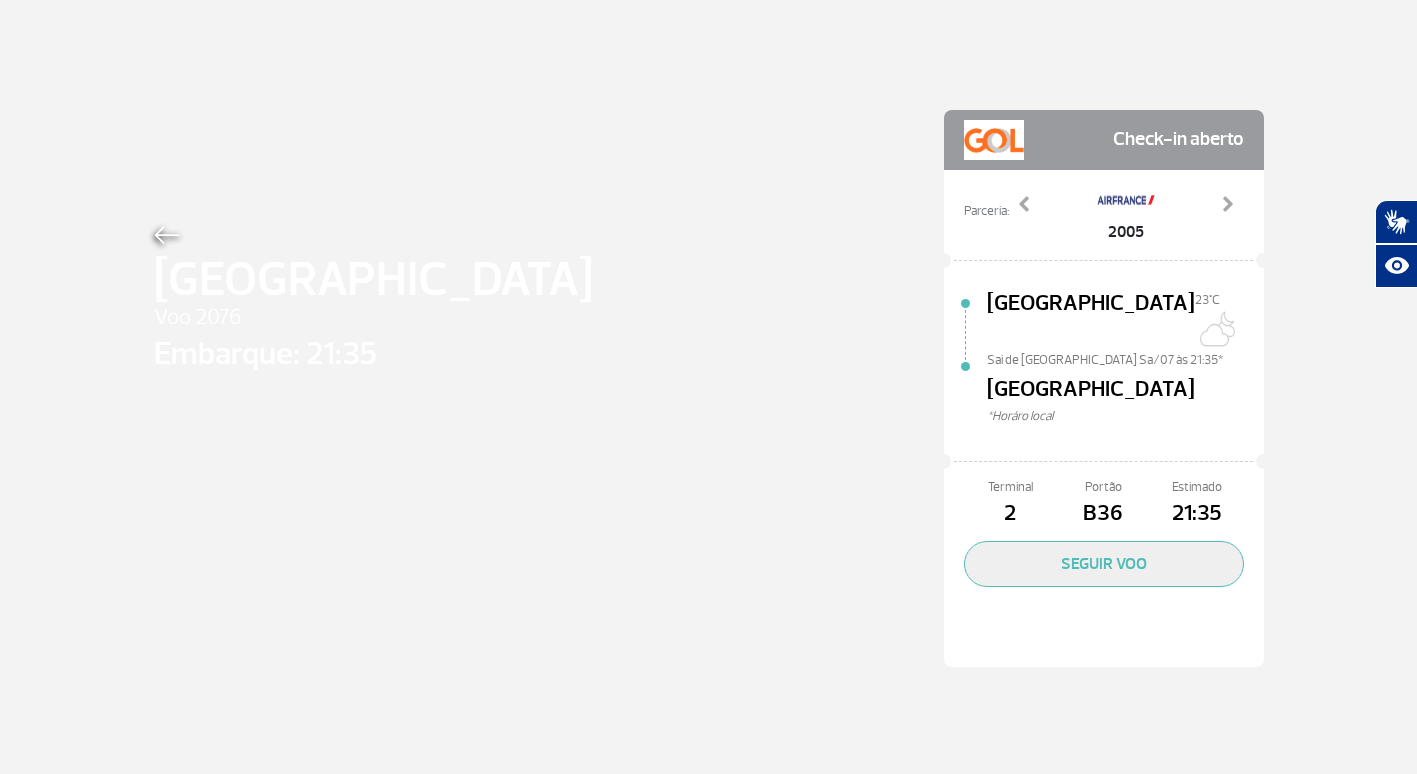 scroll, scrollTop: 0, scrollLeft: 0, axis: both 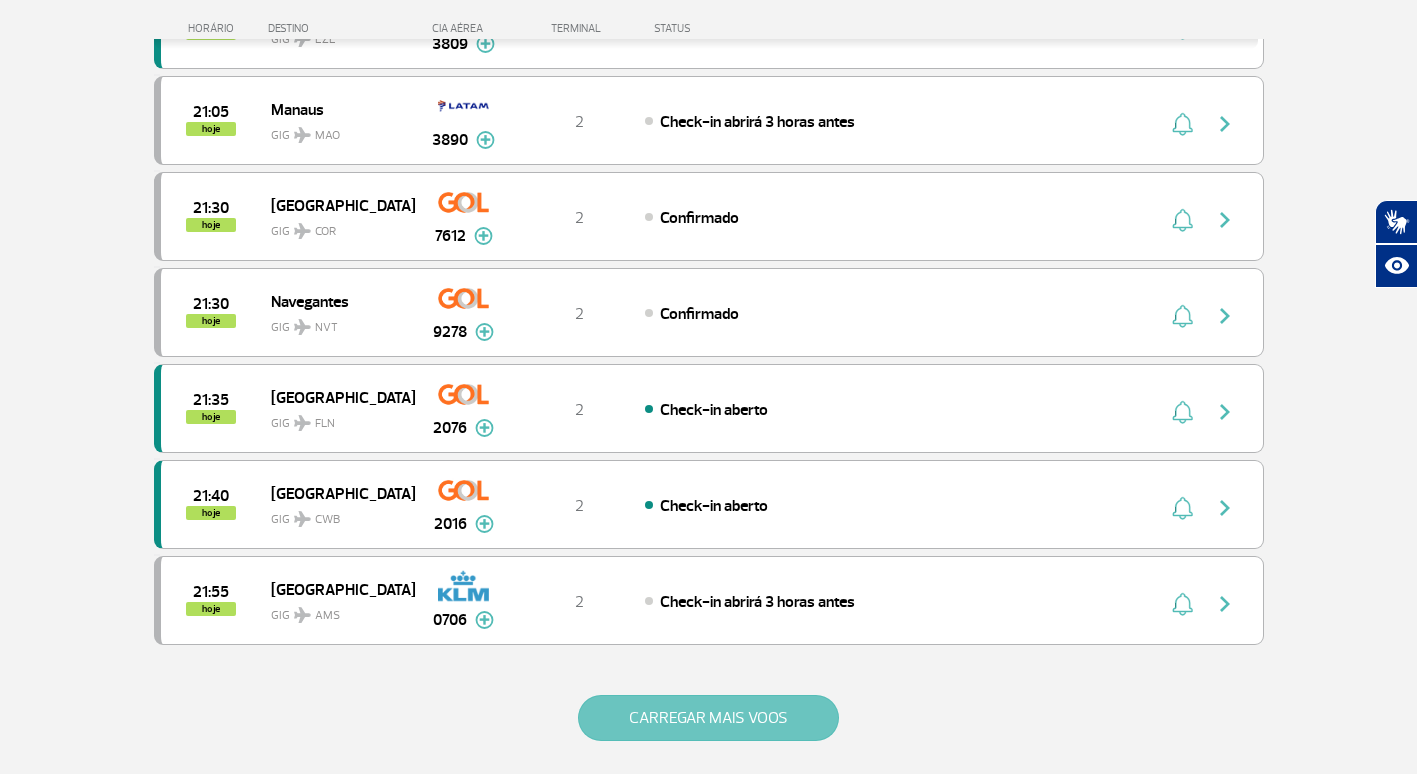 click on "CARREGAR MAIS VOOS" at bounding box center (708, 718) 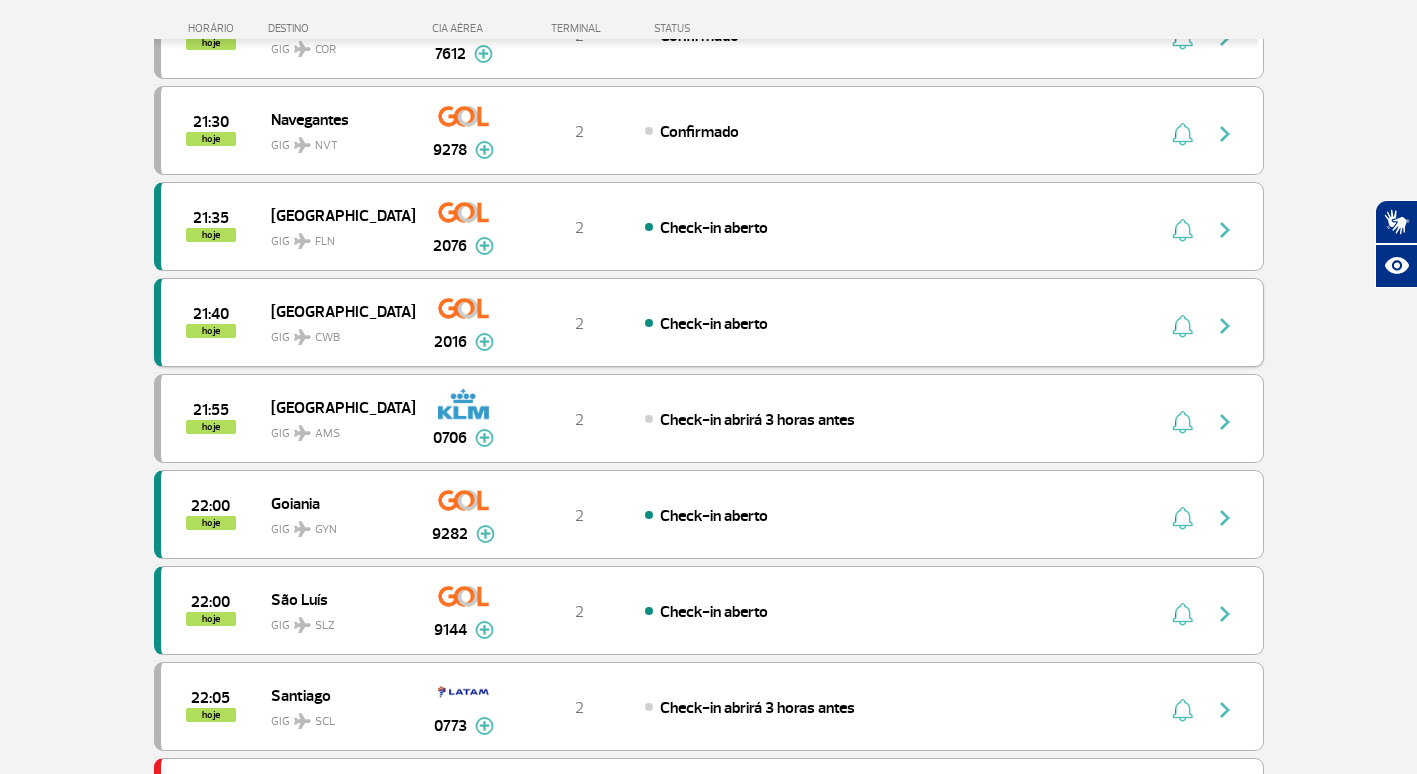 scroll, scrollTop: 1800, scrollLeft: 0, axis: vertical 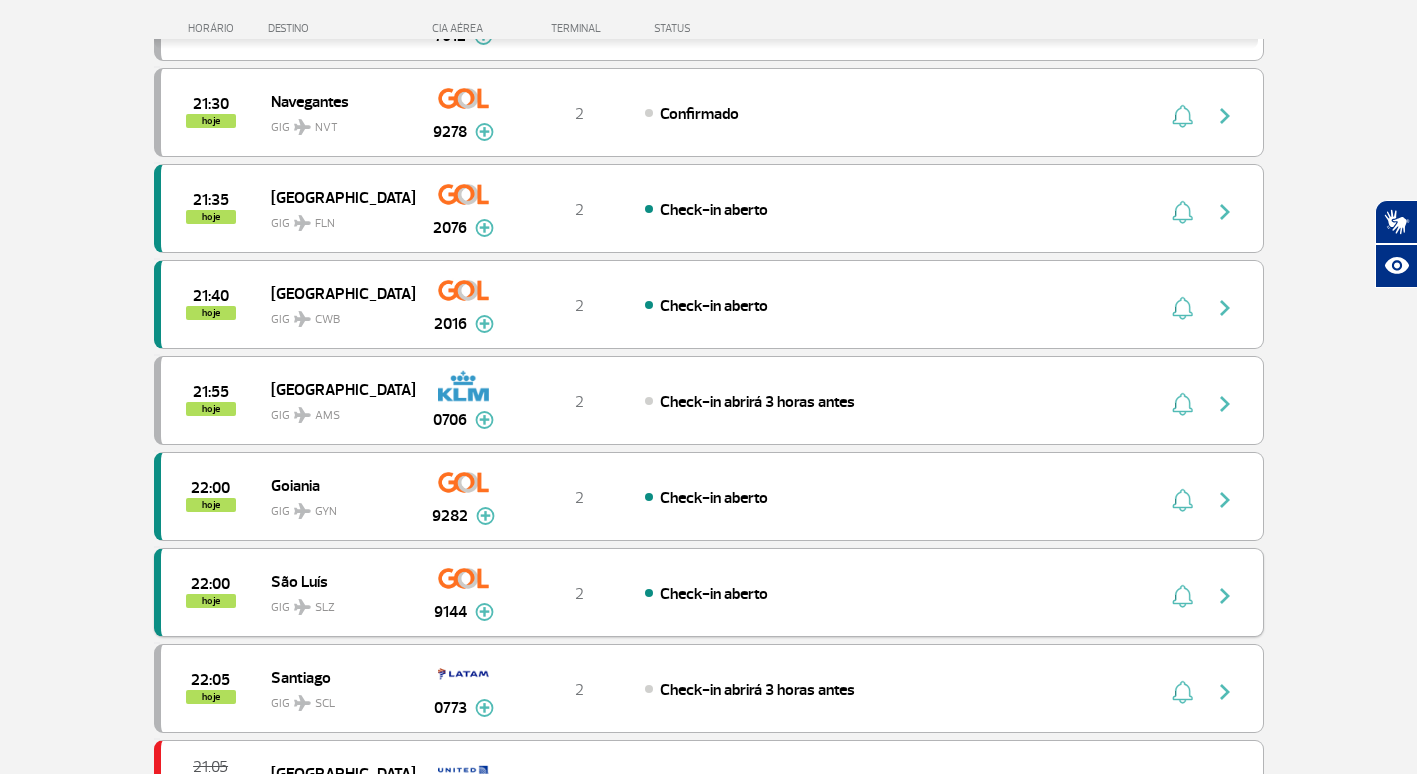 click at bounding box center [1225, 596] 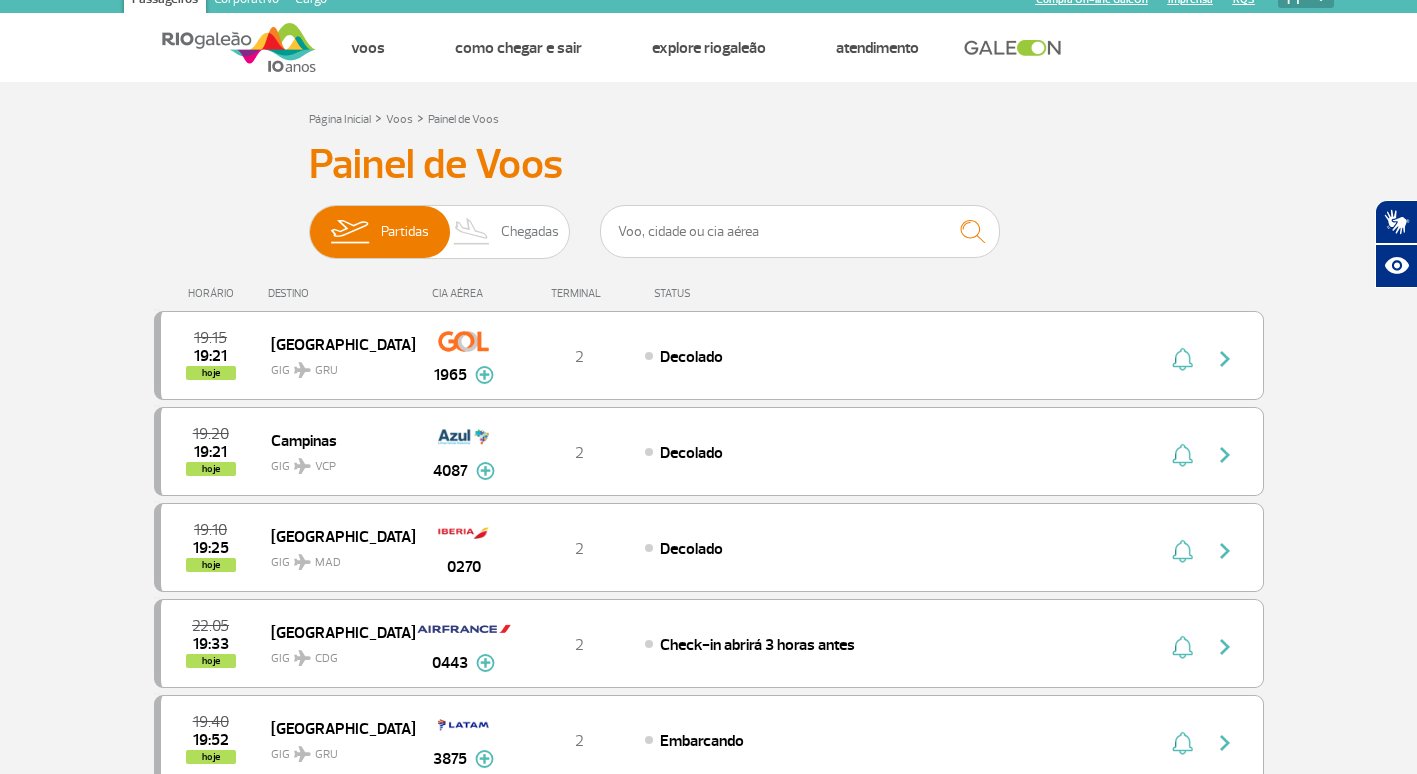scroll, scrollTop: 0, scrollLeft: 0, axis: both 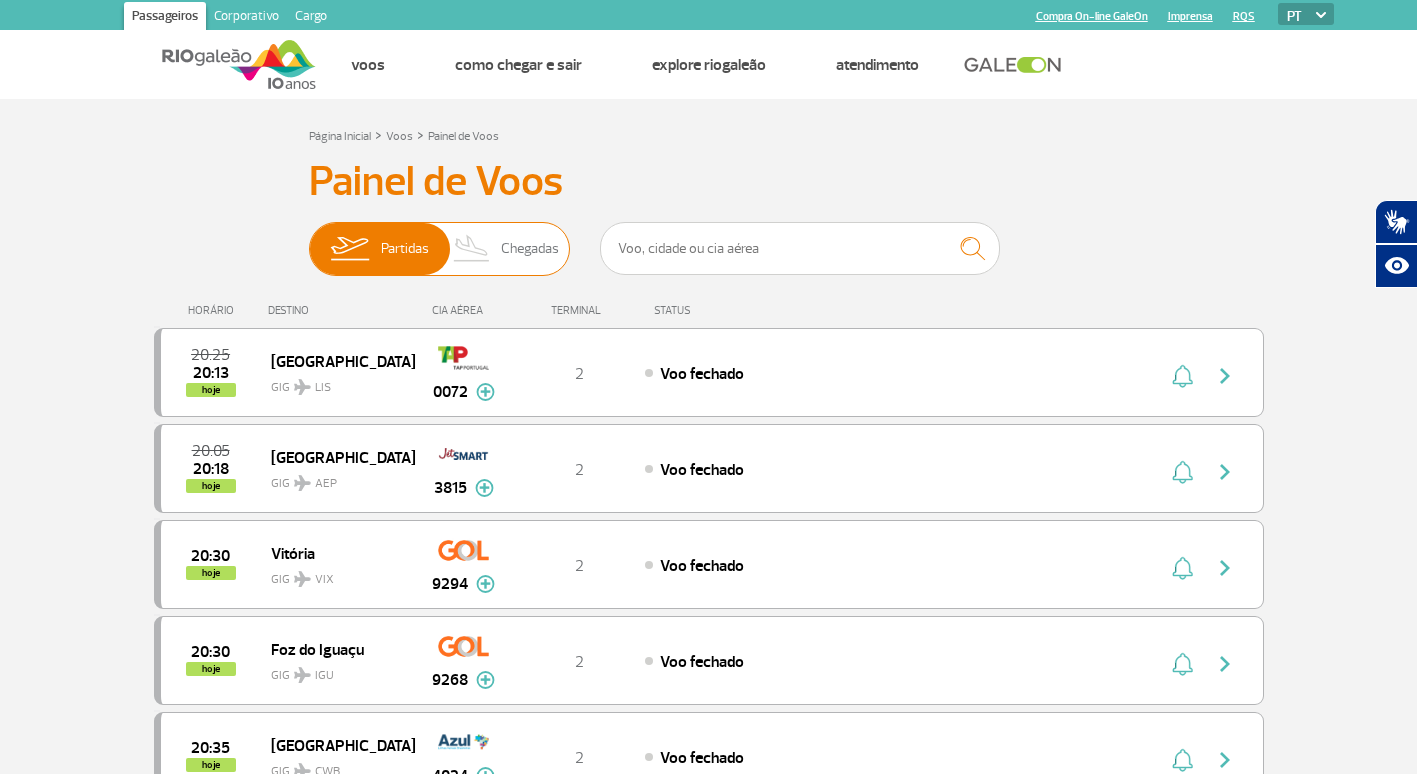 click on "Chegadas" at bounding box center [530, 249] 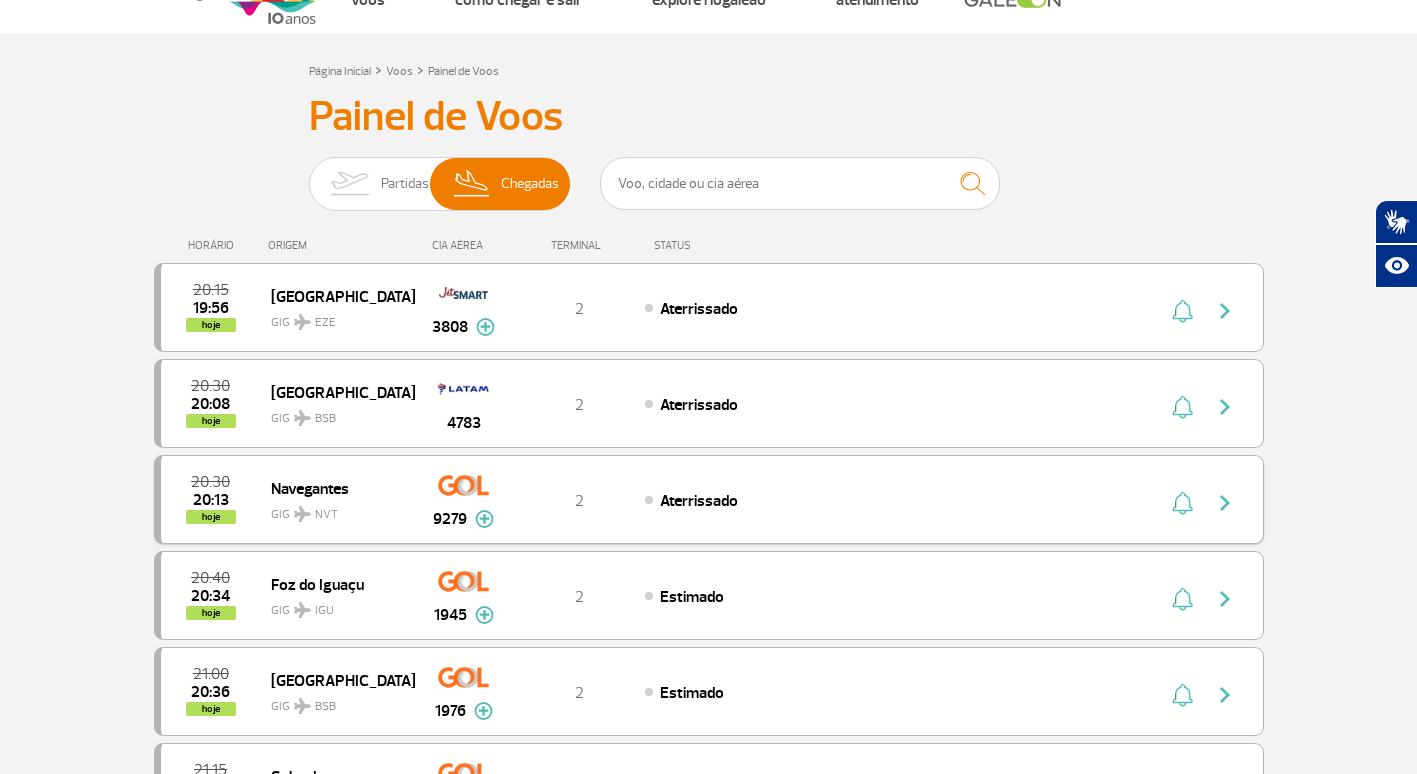 scroll, scrollTop: 100, scrollLeft: 0, axis: vertical 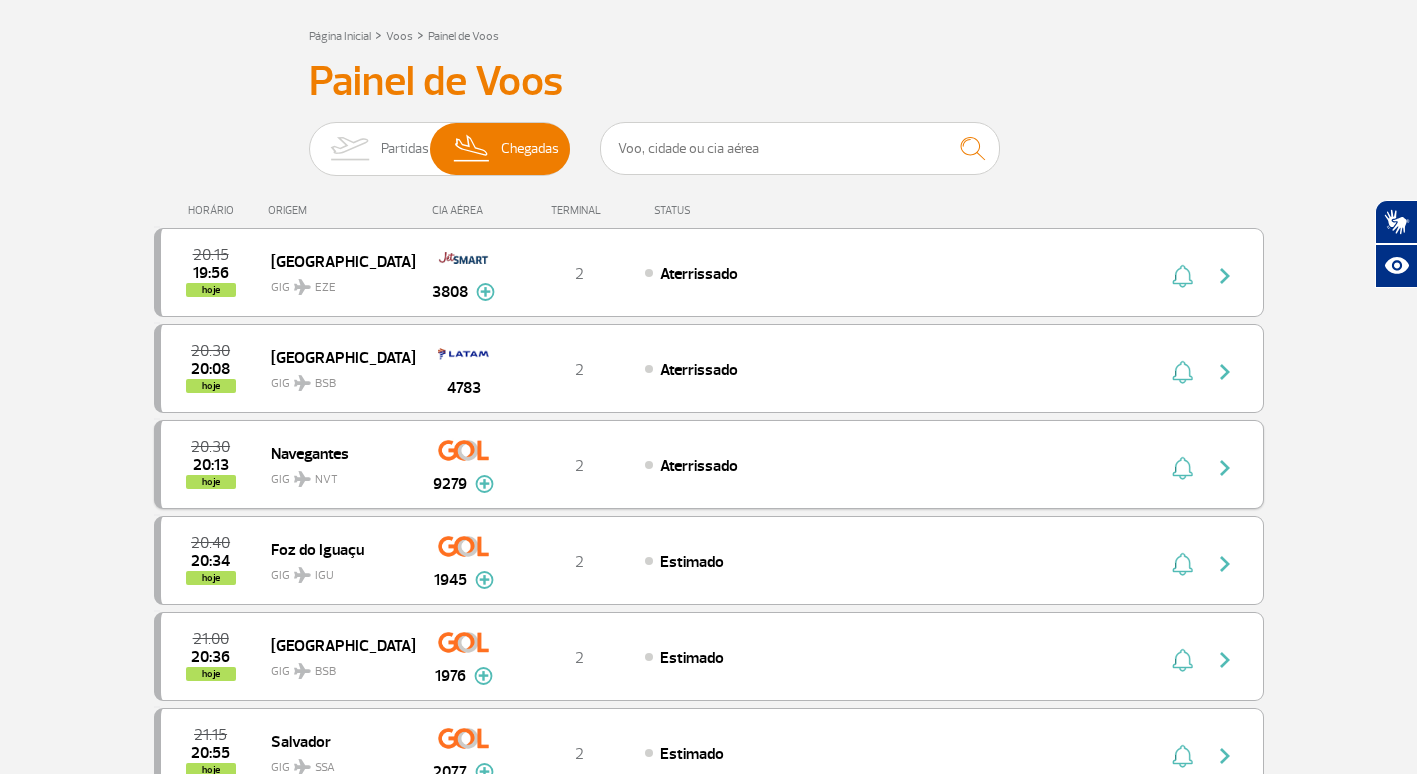 click at bounding box center (1225, 468) 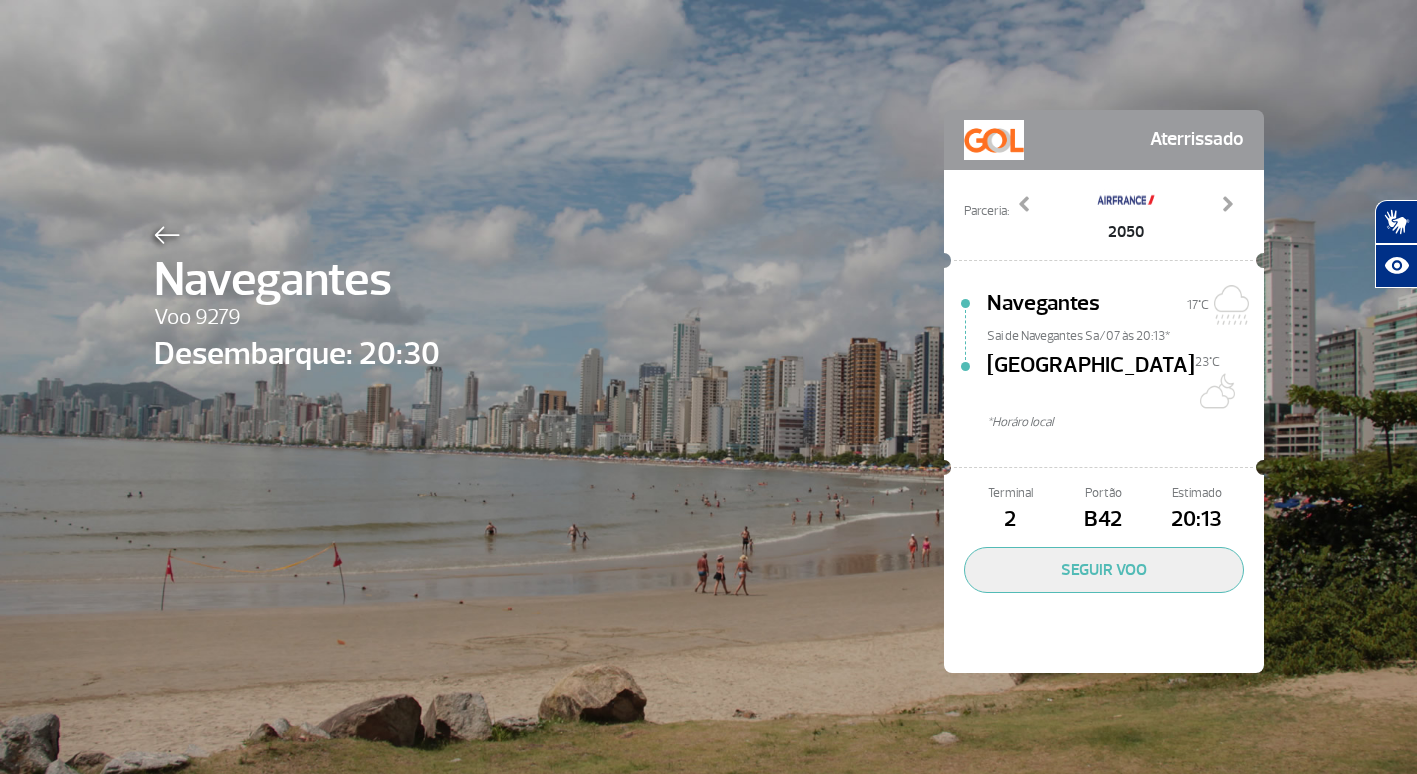 scroll, scrollTop: 0, scrollLeft: 0, axis: both 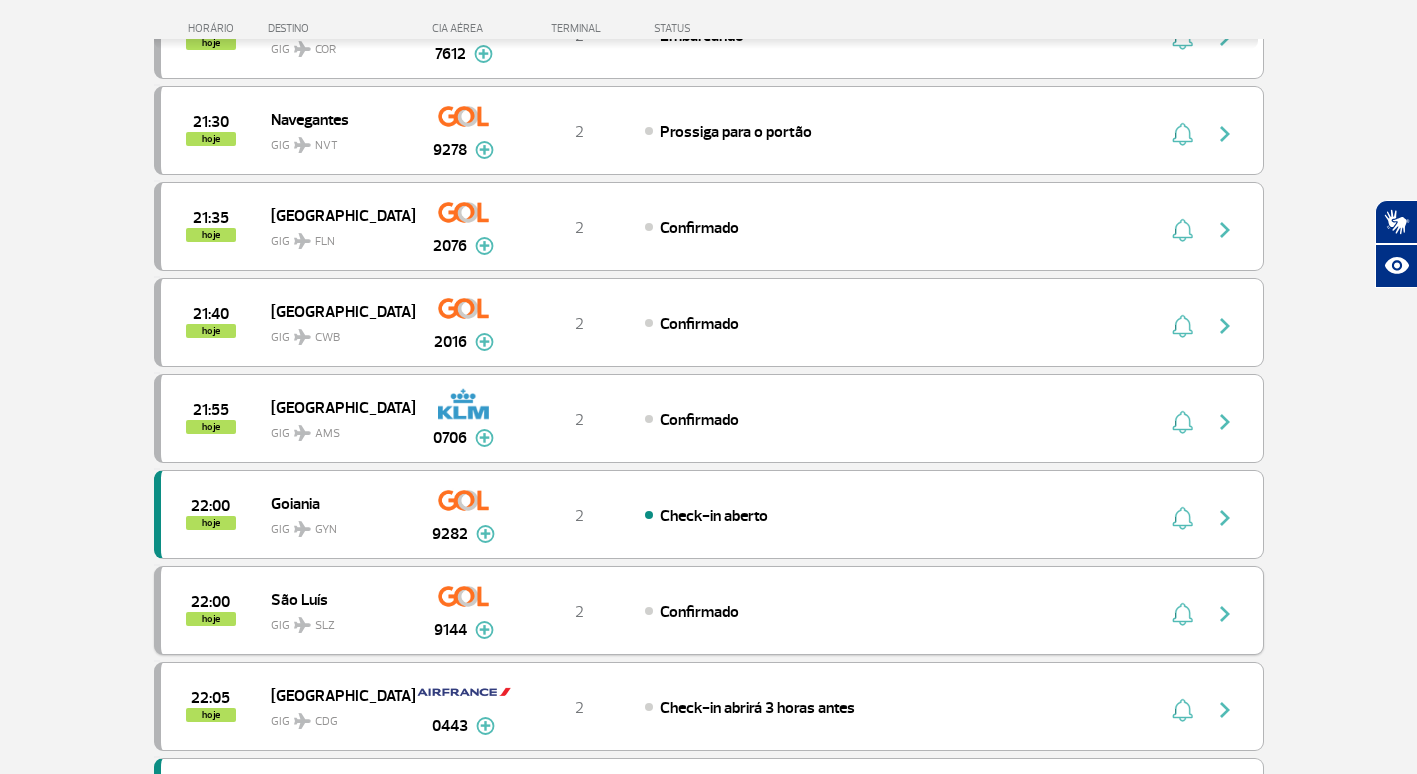click at bounding box center [1225, 614] 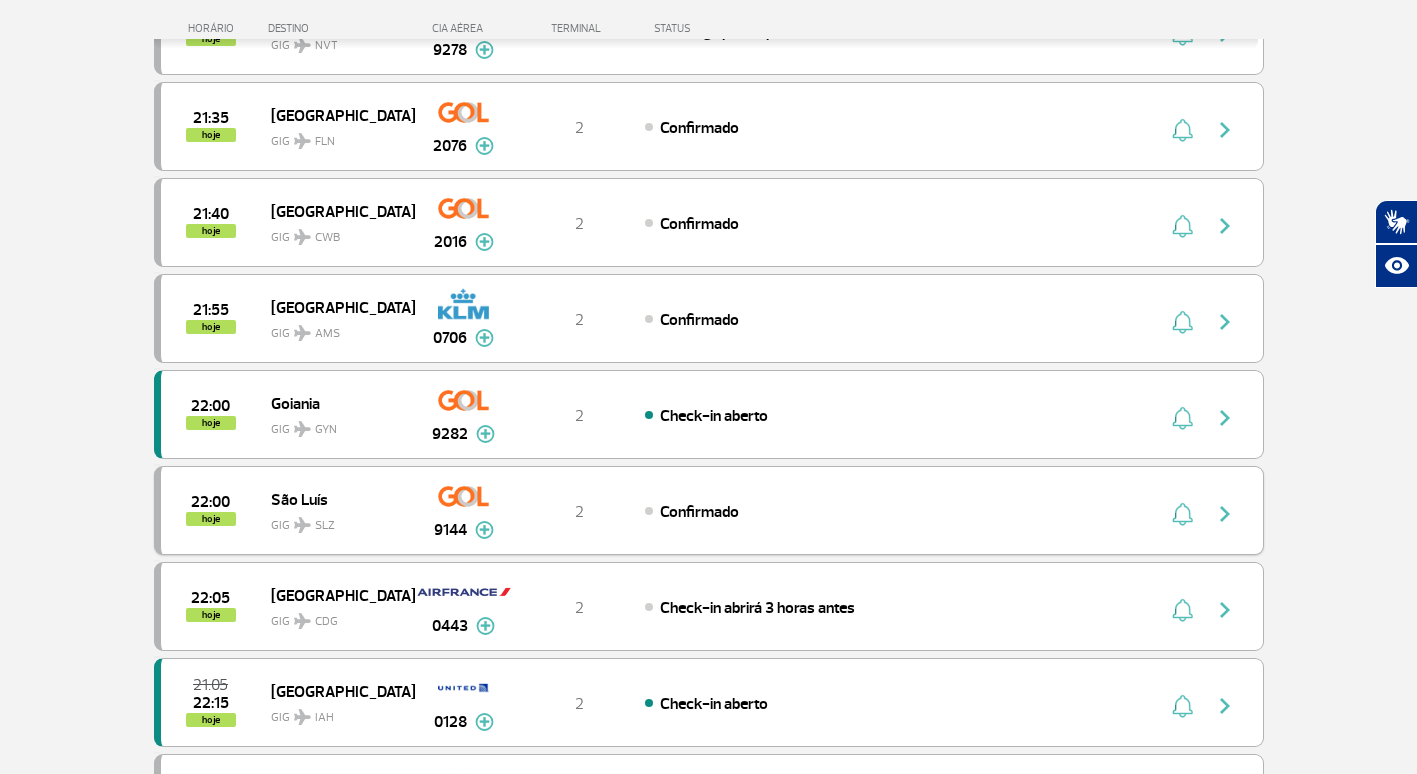 click at bounding box center [1225, 514] 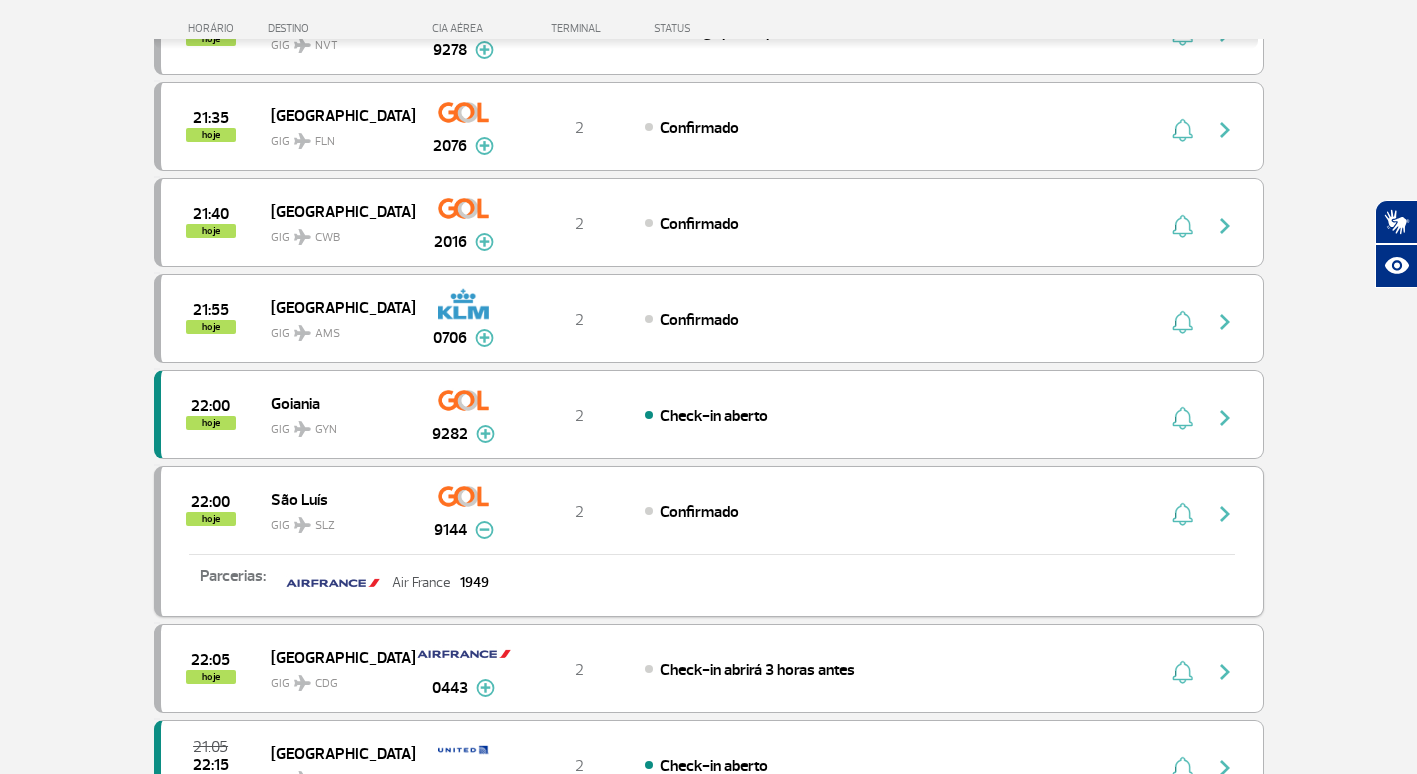 click at bounding box center (484, 530) 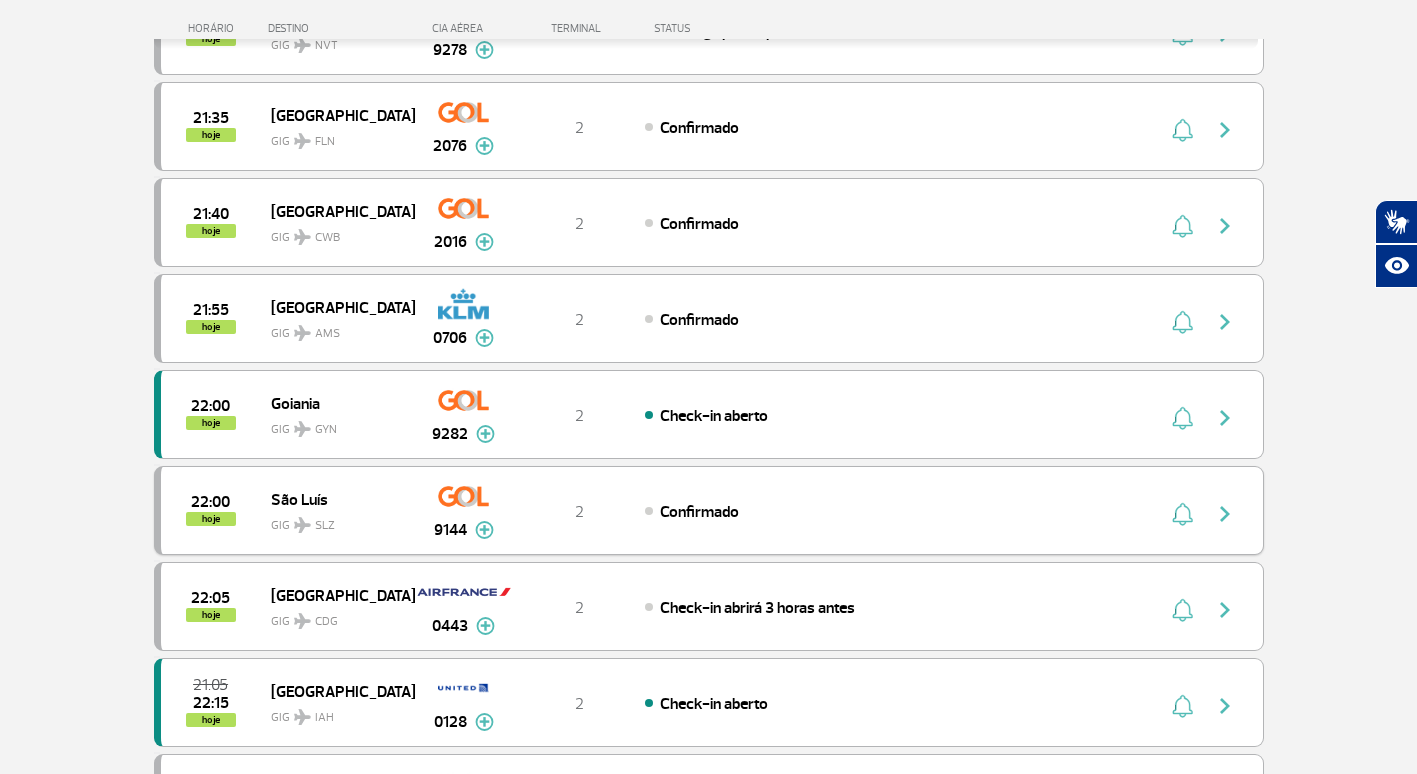 click at bounding box center (1225, 514) 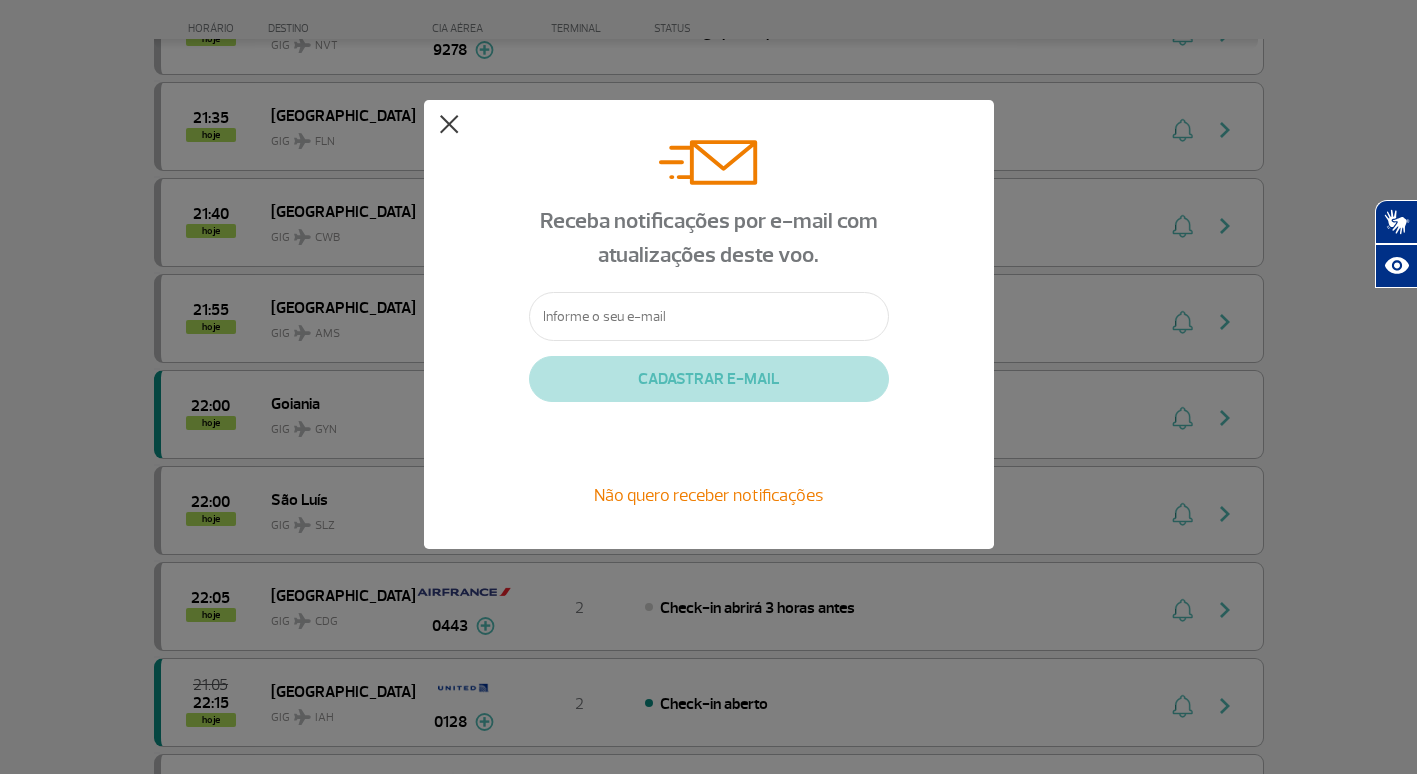 click 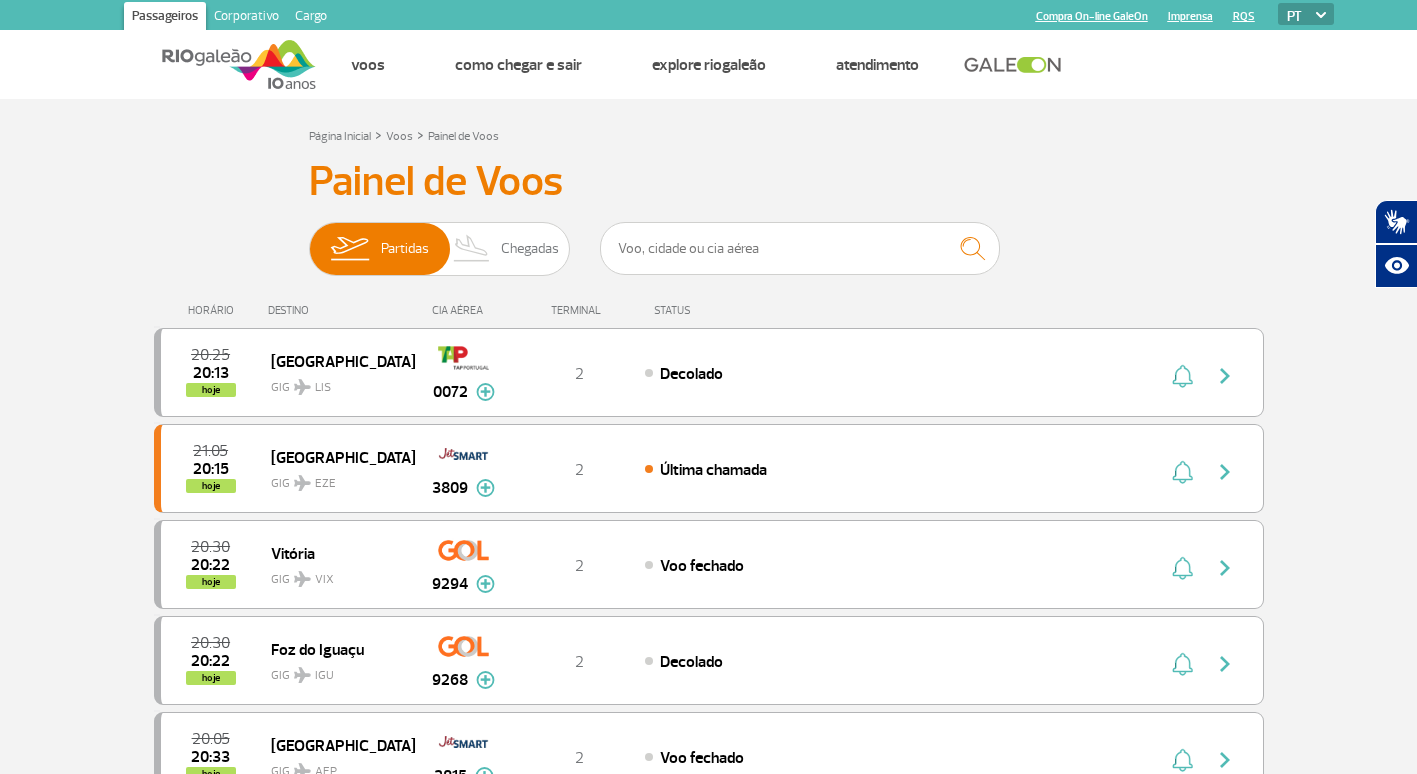 scroll, scrollTop: 1402, scrollLeft: 0, axis: vertical 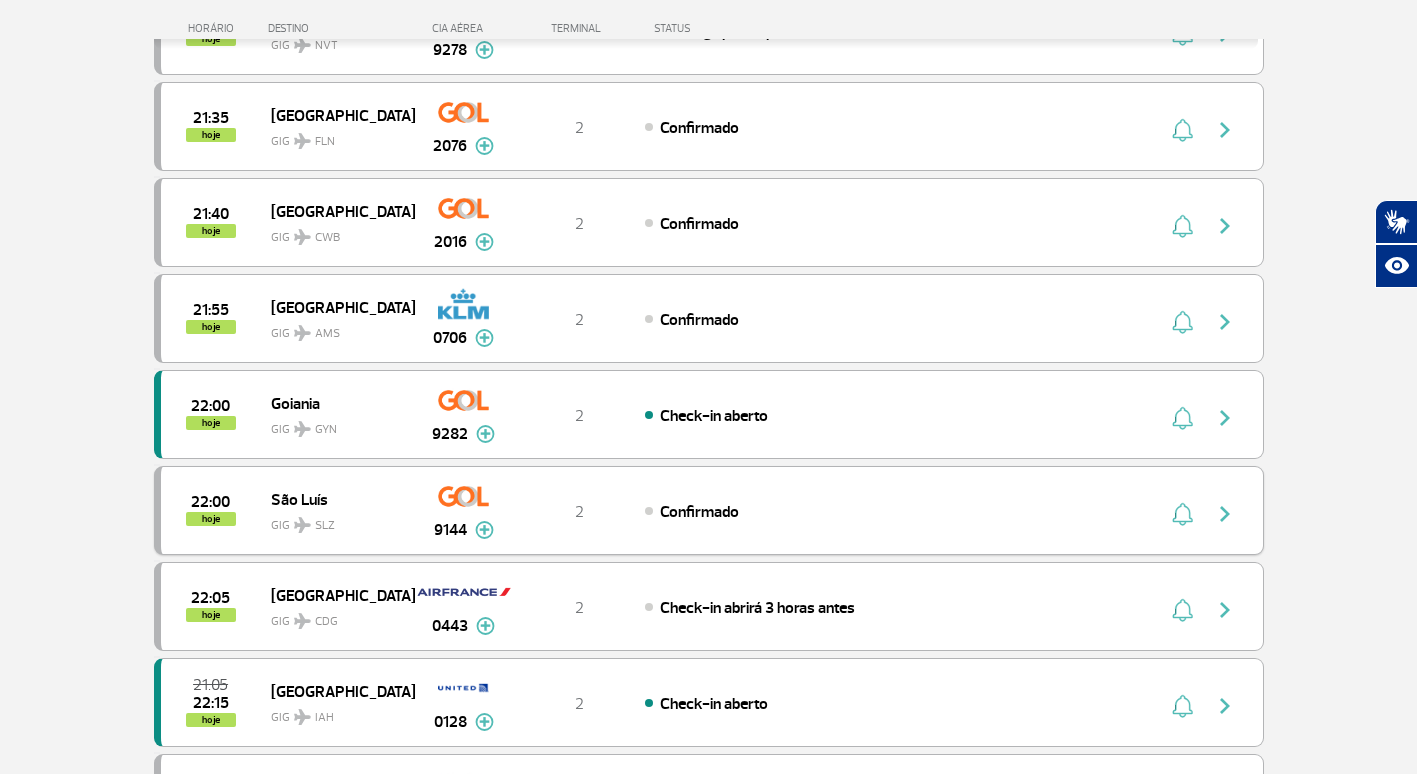 click at bounding box center [1225, 514] 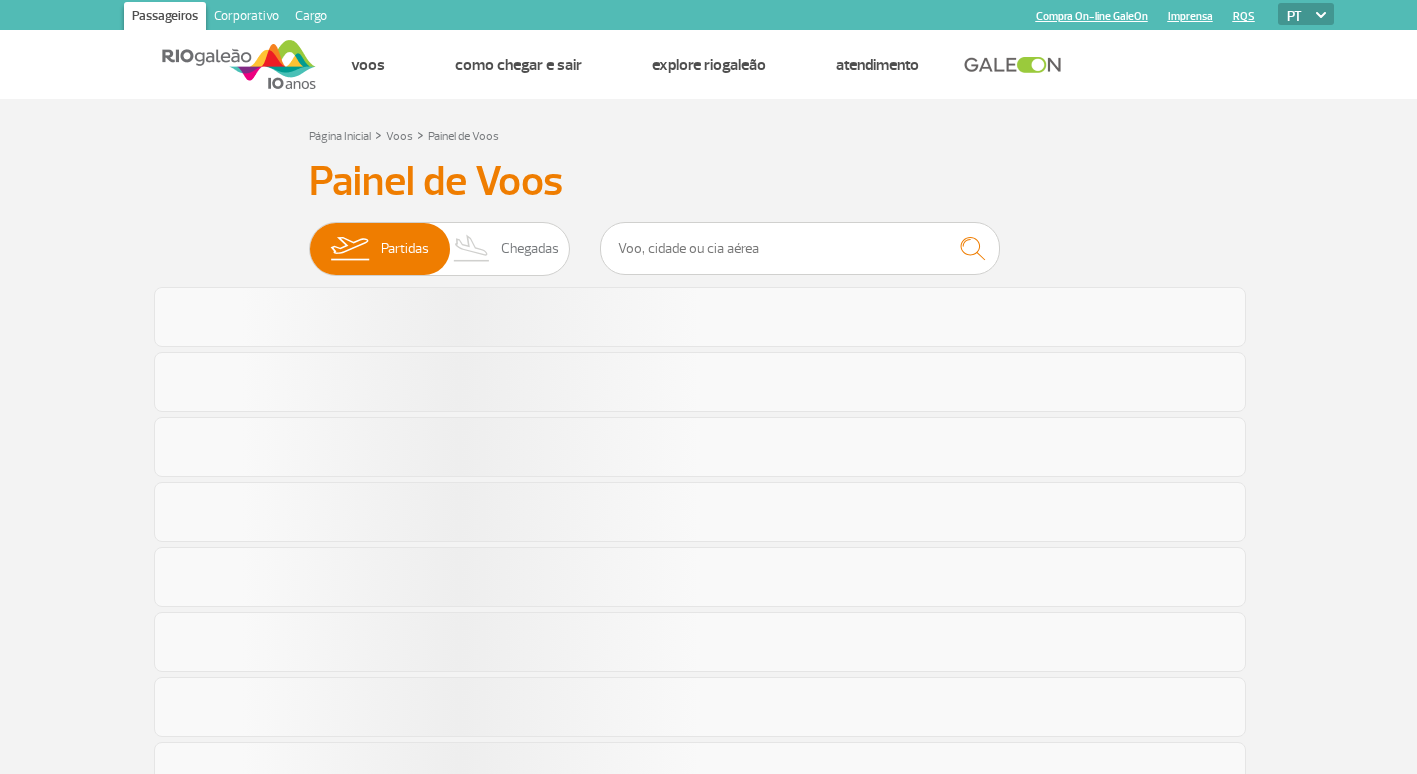 scroll, scrollTop: 0, scrollLeft: 0, axis: both 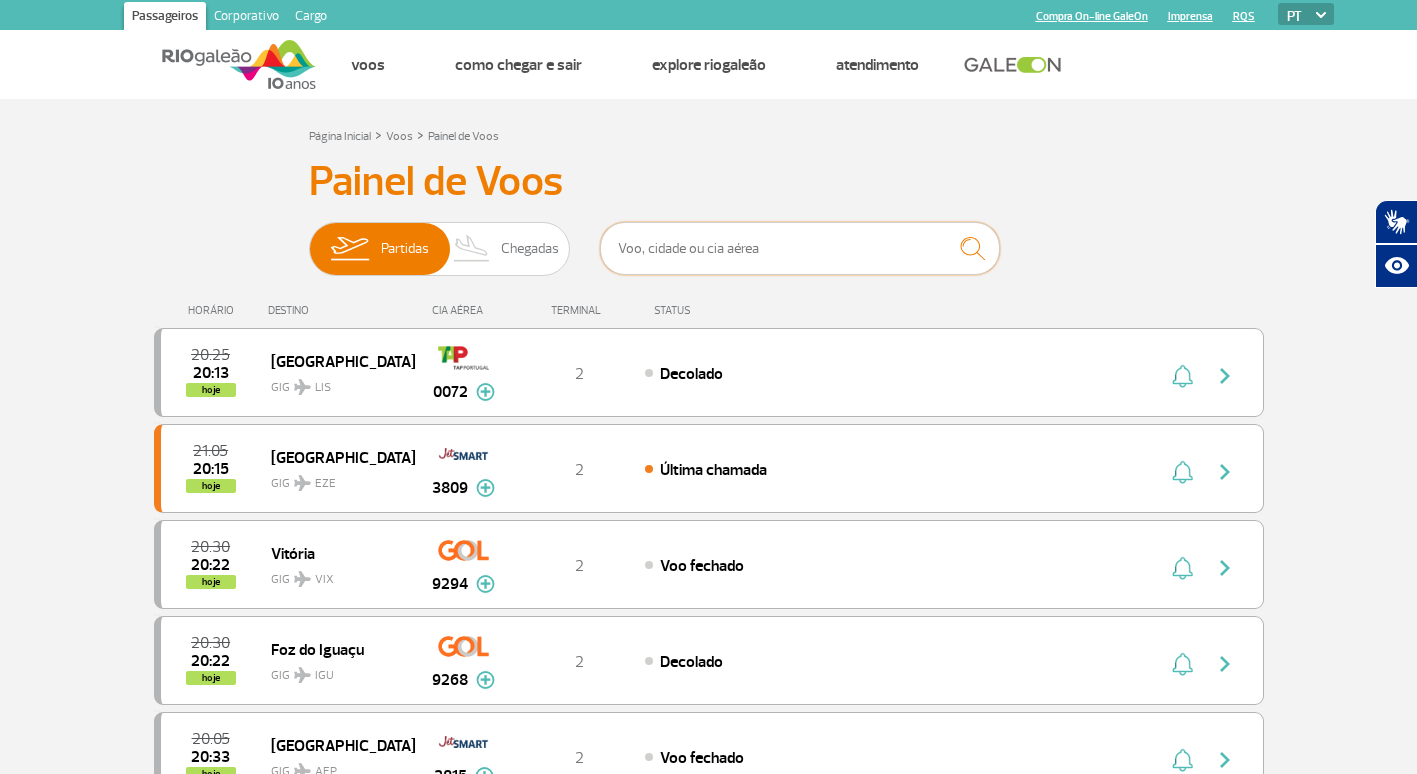 click at bounding box center (800, 248) 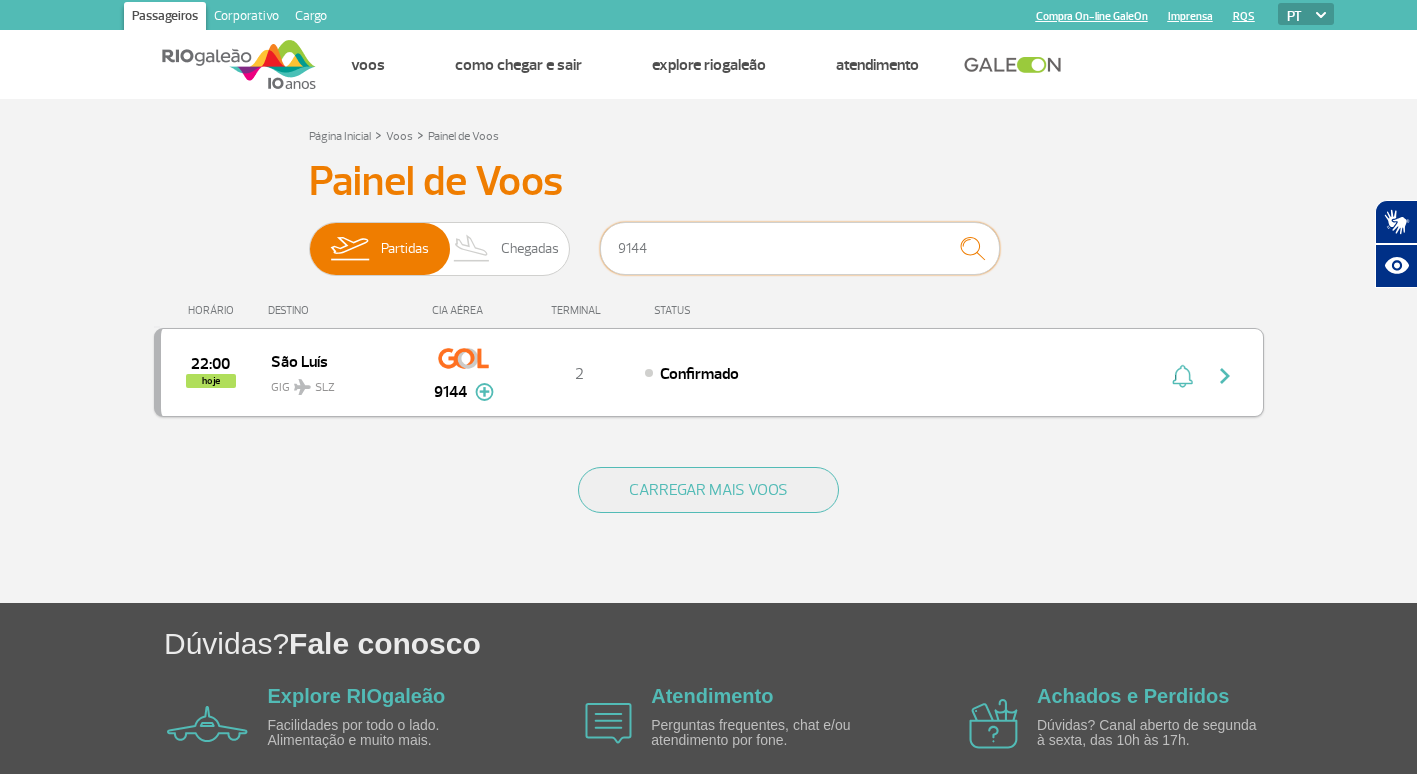 type on "9144" 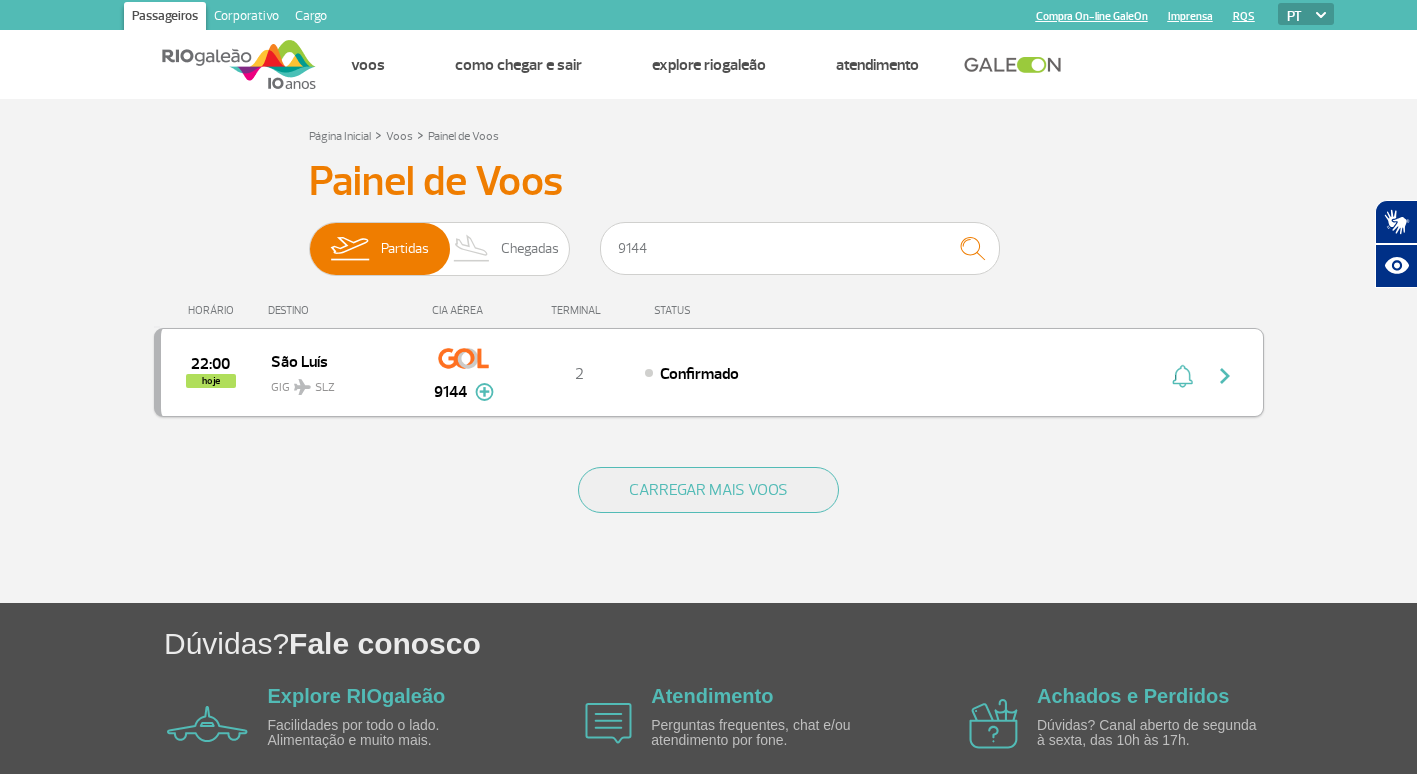 click at bounding box center (1225, 376) 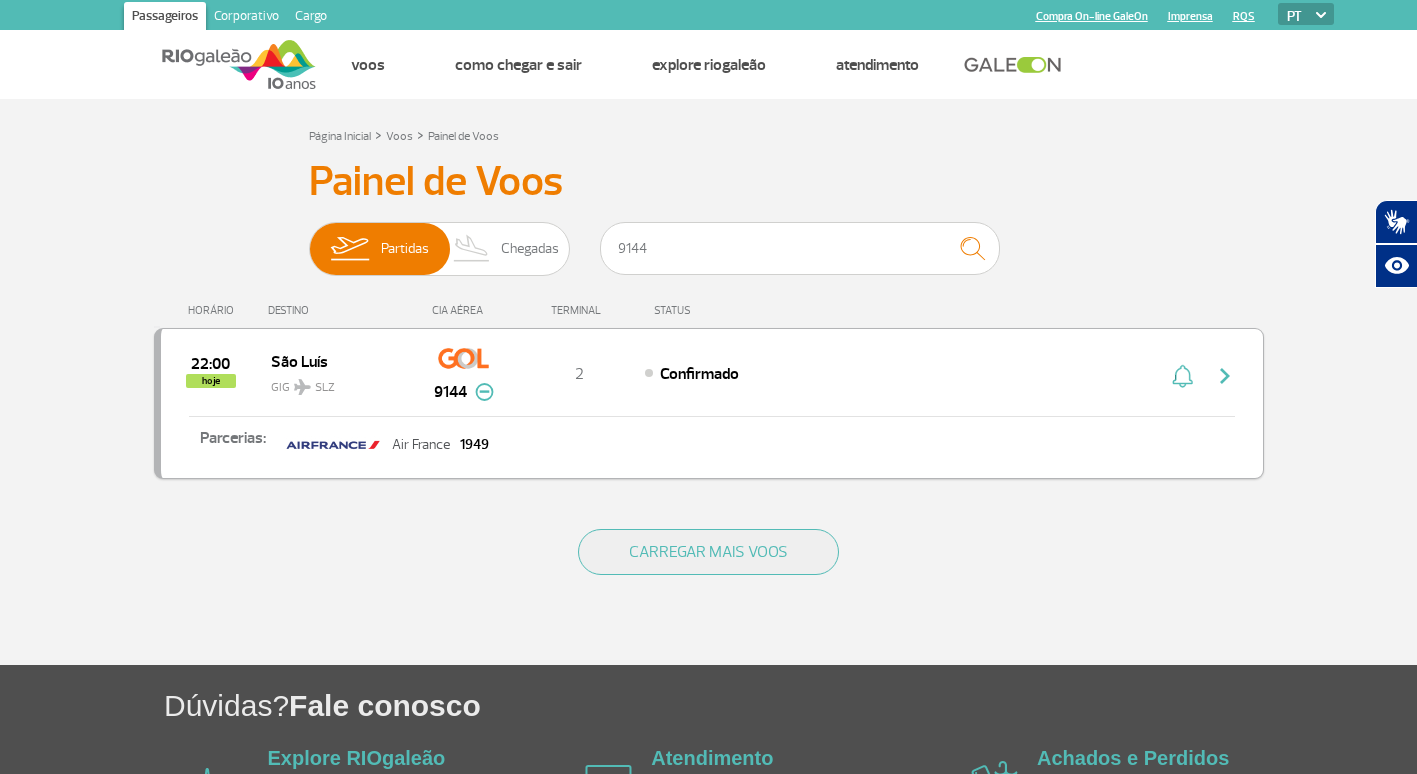 click at bounding box center (484, 392) 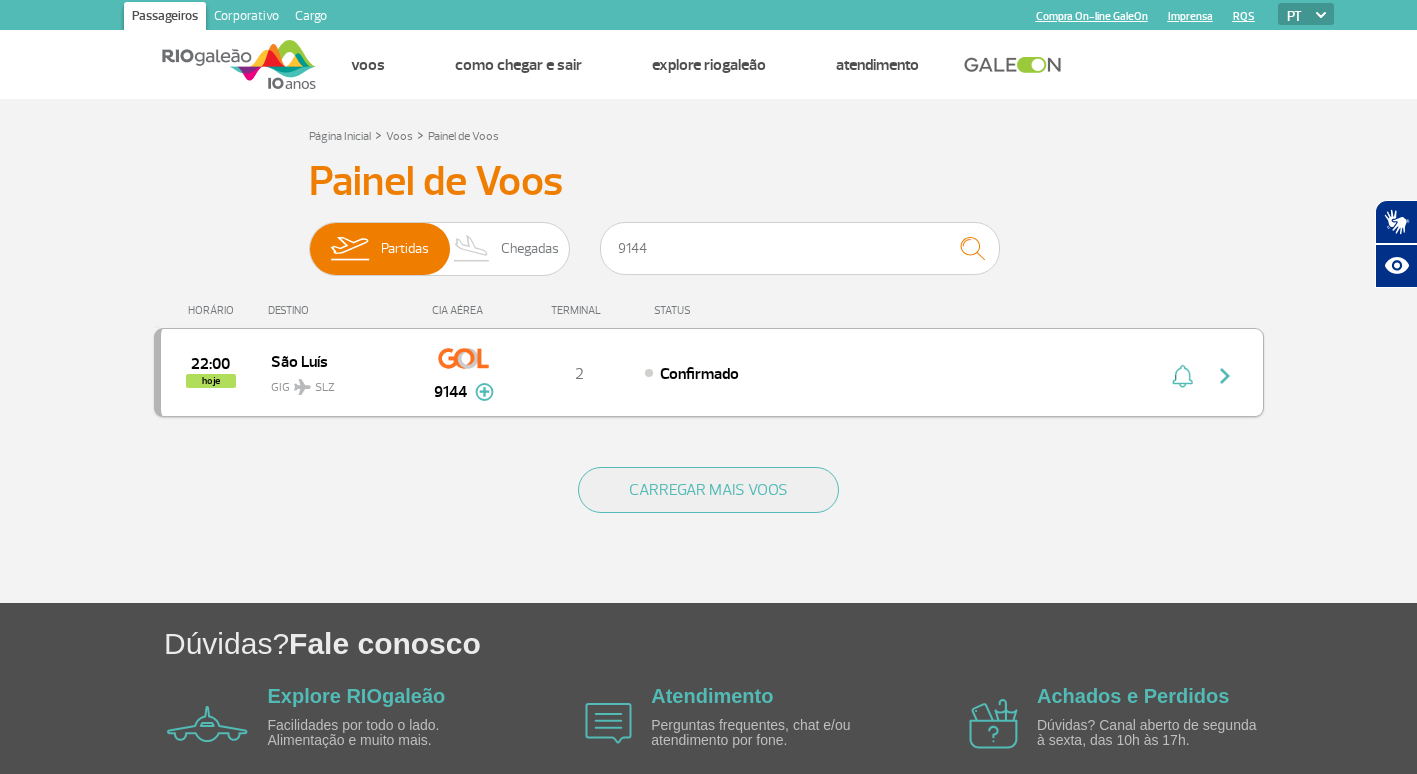 click at bounding box center [1225, 376] 